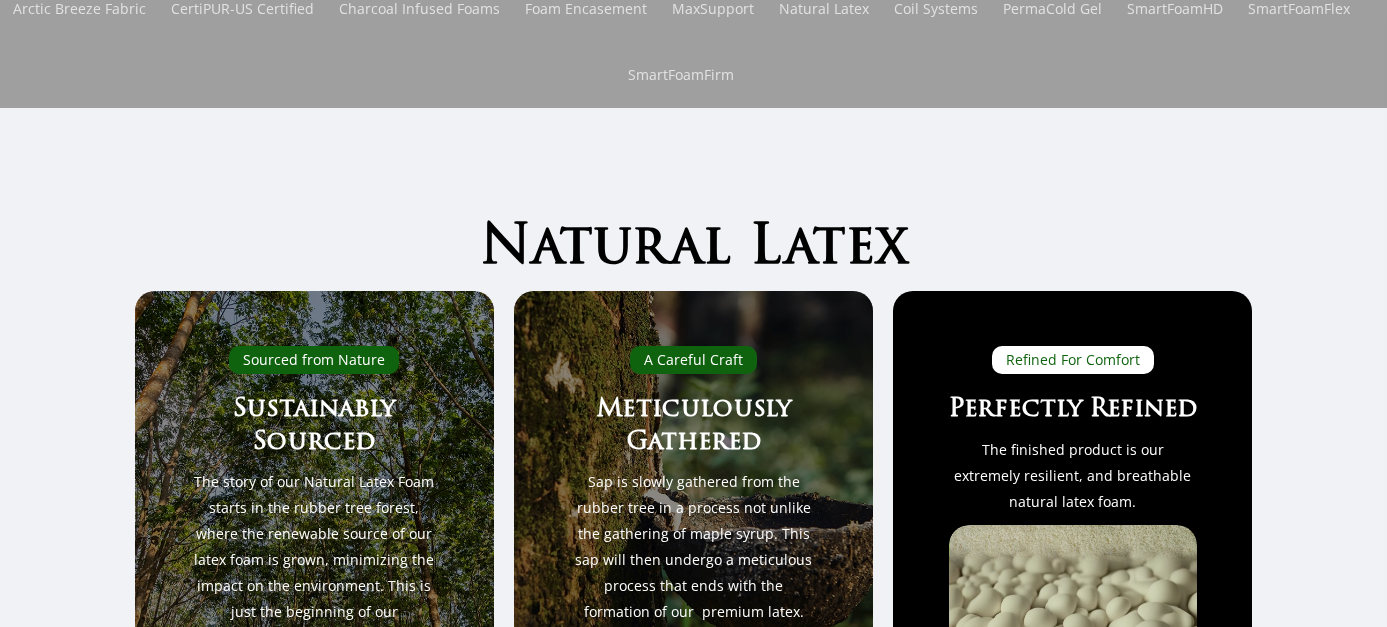 scroll, scrollTop: 0, scrollLeft: 0, axis: both 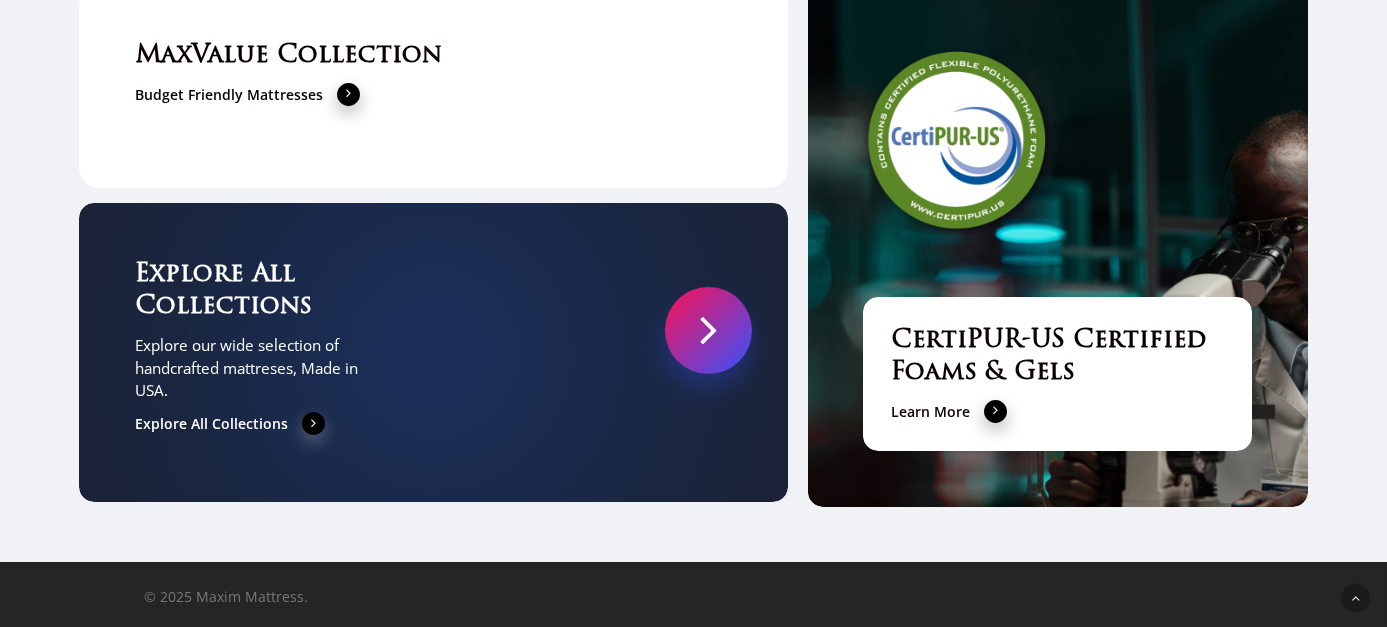 click at bounding box center (708, 330) 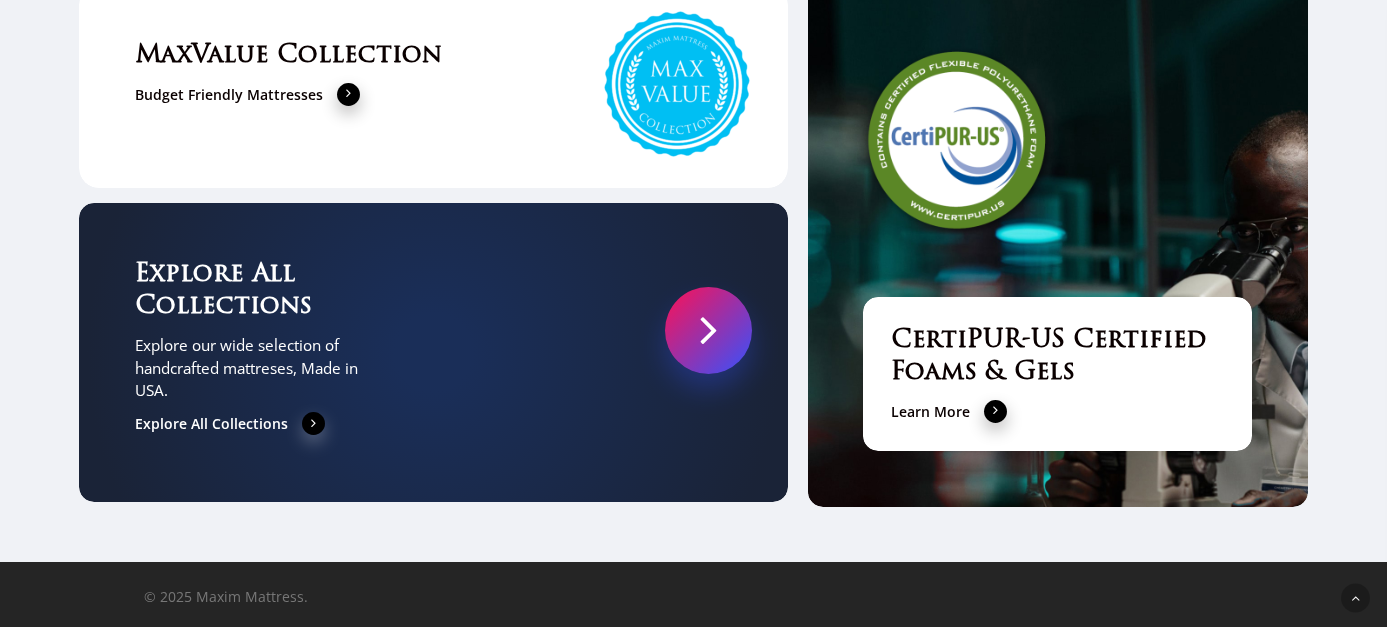 click at bounding box center [708, 330] 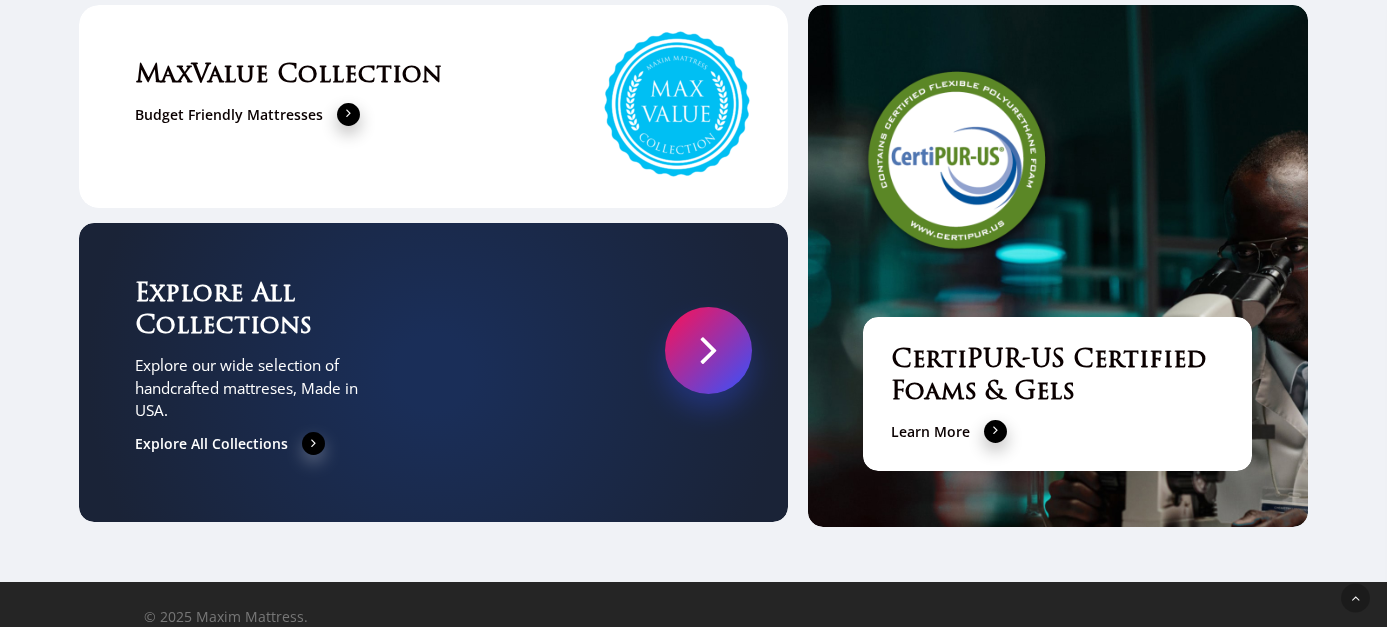 scroll, scrollTop: 5848, scrollLeft: 0, axis: vertical 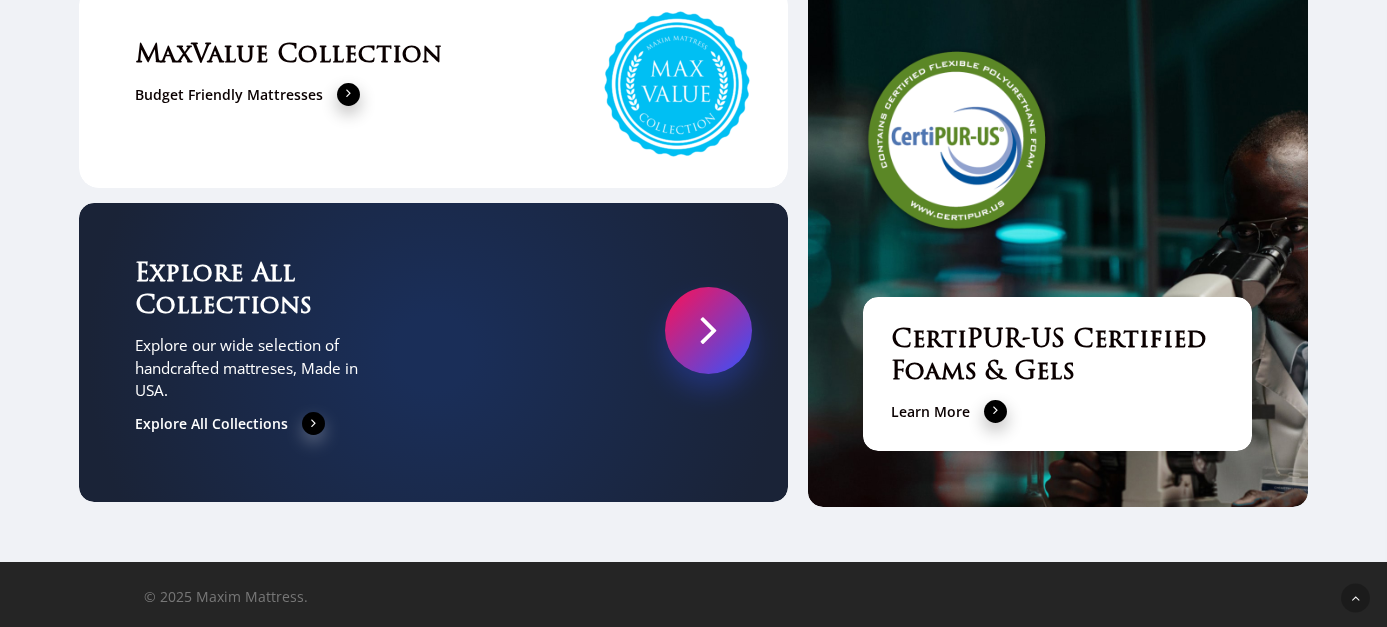 click at bounding box center [708, 330] 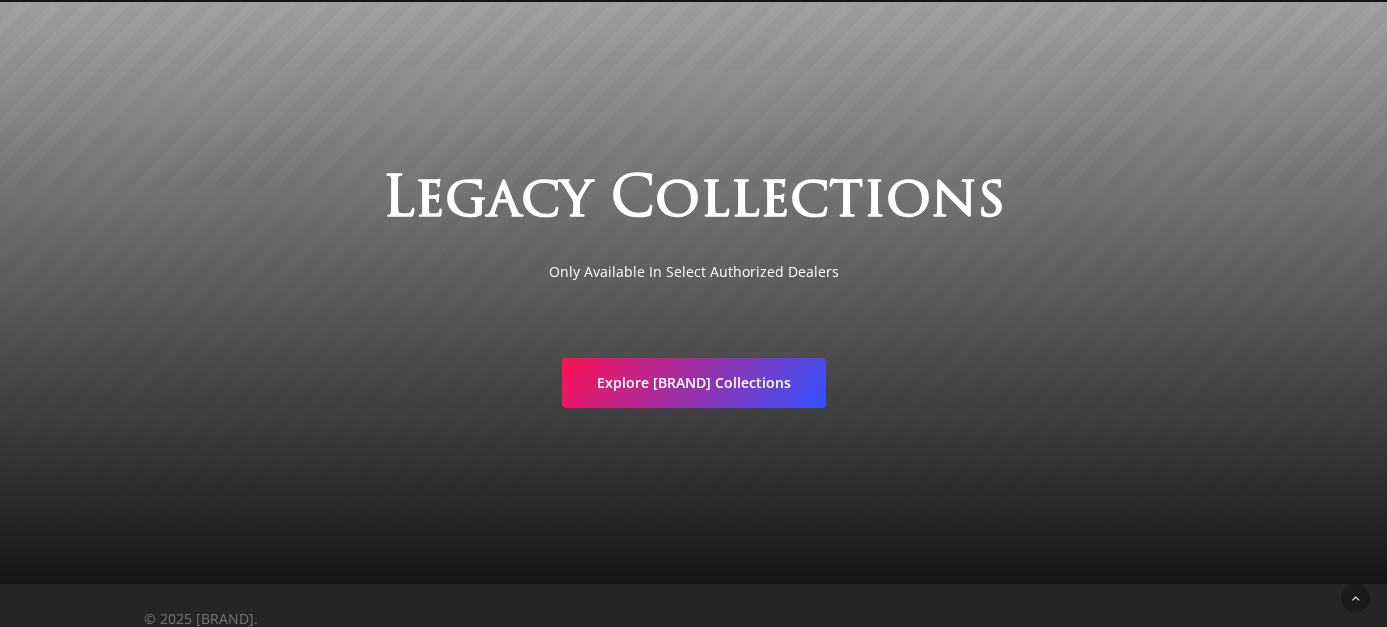 scroll, scrollTop: 3351, scrollLeft: 0, axis: vertical 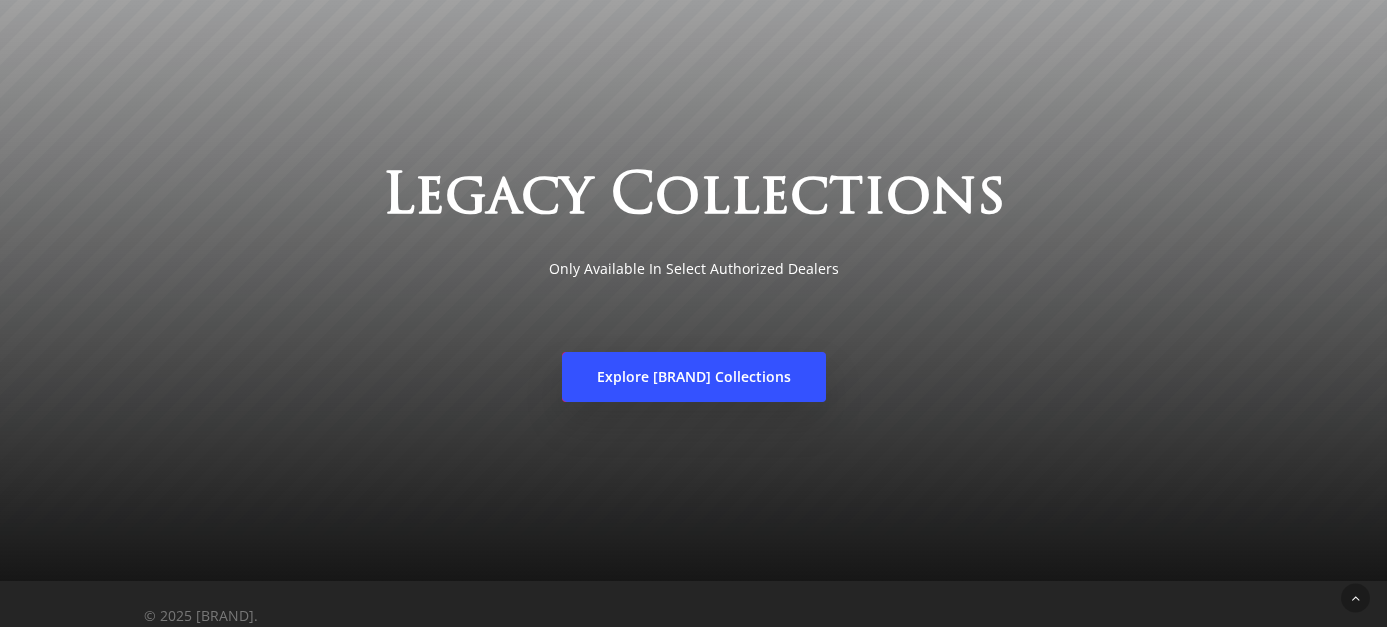 click on "Explore [BRAND] Collections" at bounding box center (694, 377) 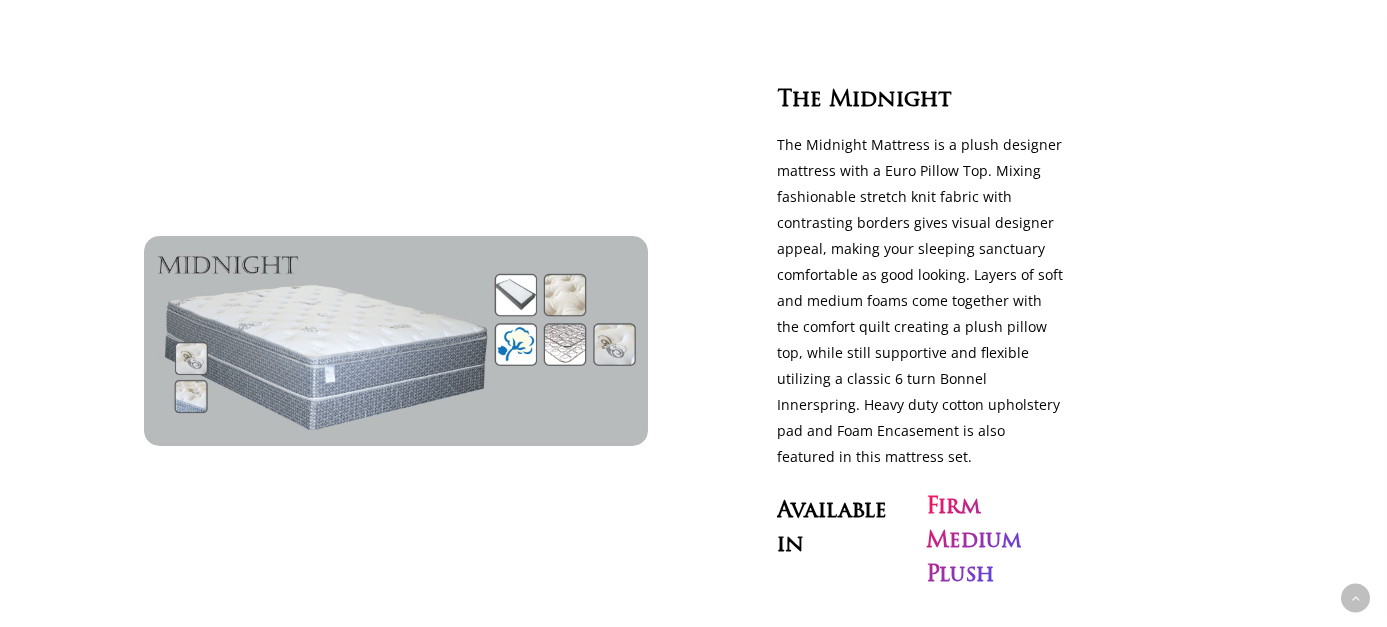 scroll, scrollTop: 5304, scrollLeft: 0, axis: vertical 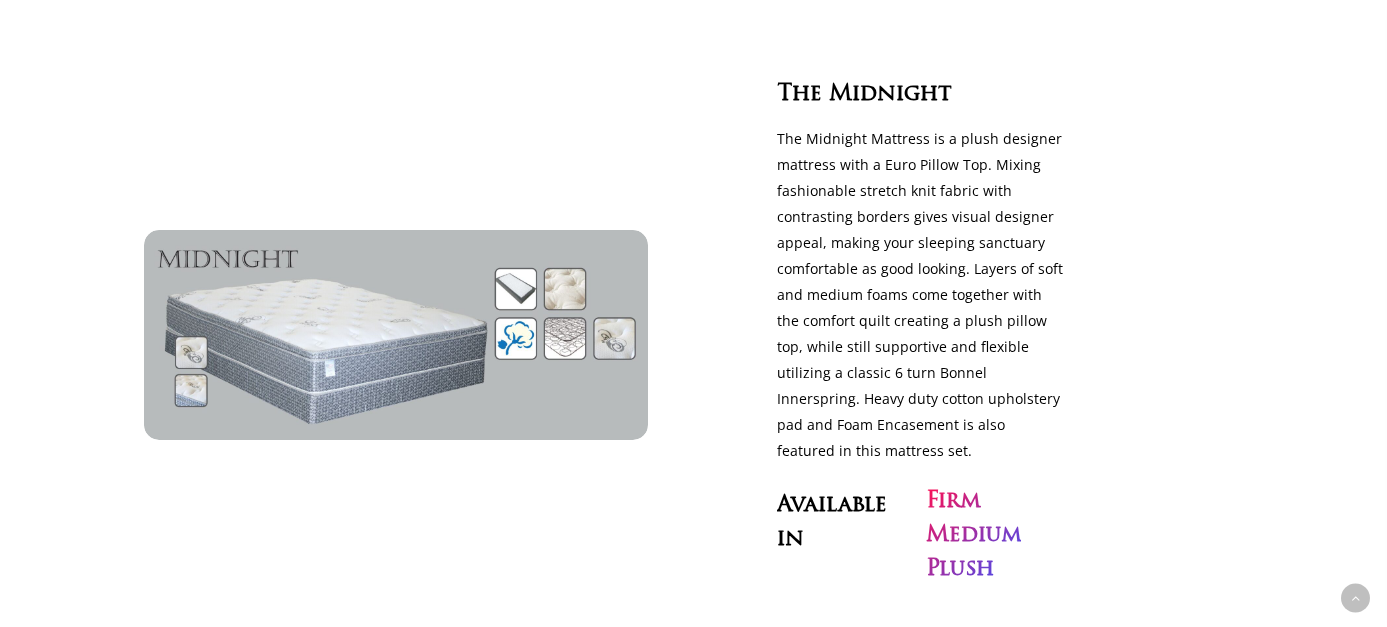 click on "Firm
Medium
Plush" at bounding box center (973, 536) 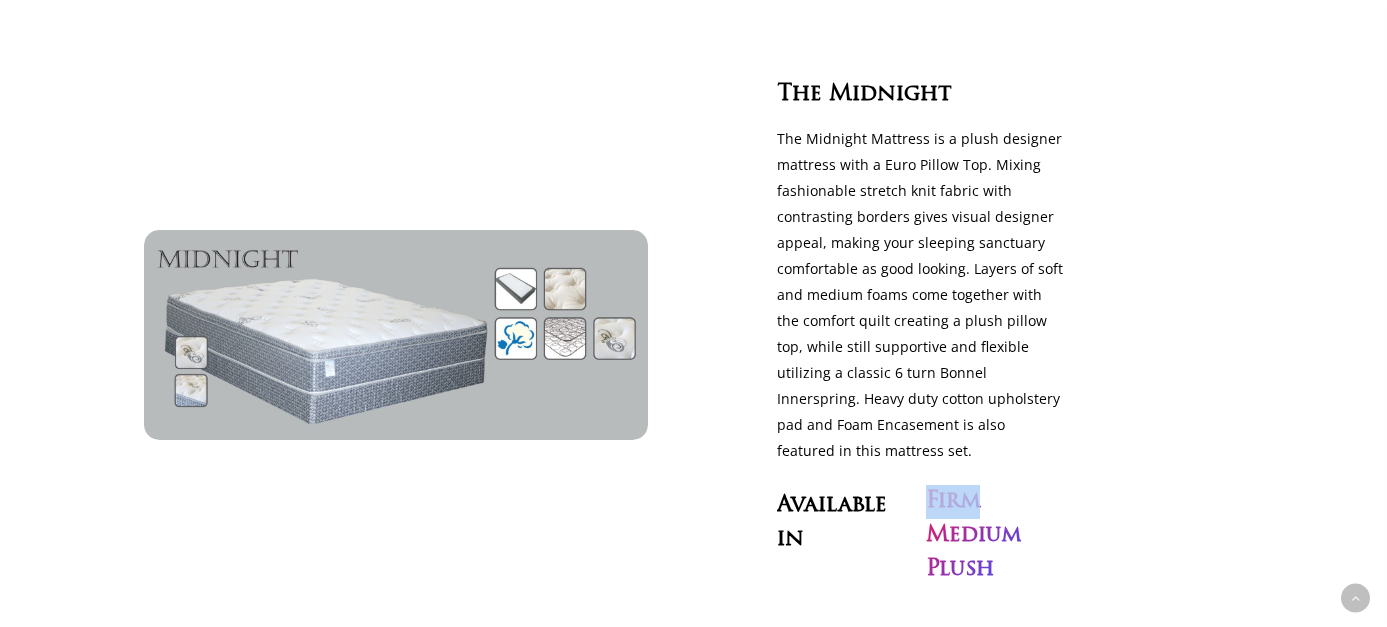 click on "Firm
Medium
Plush" at bounding box center (973, 536) 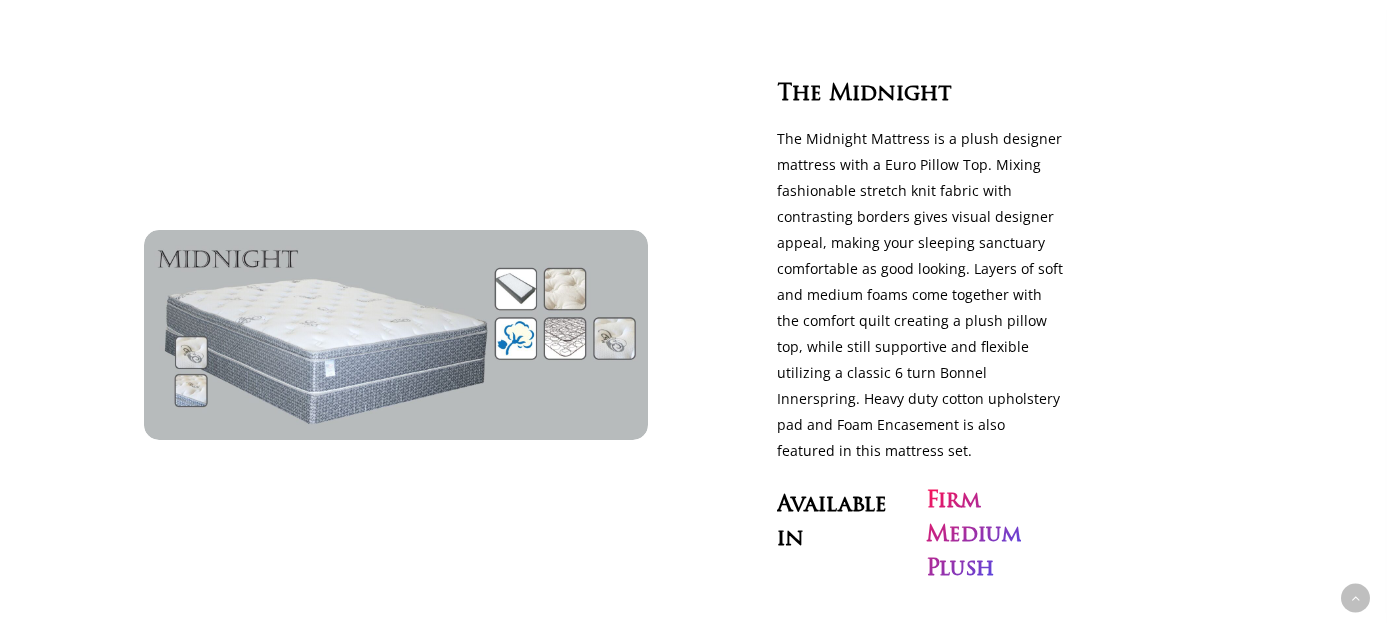 click on "Firm
Medium
Plush" at bounding box center (973, 536) 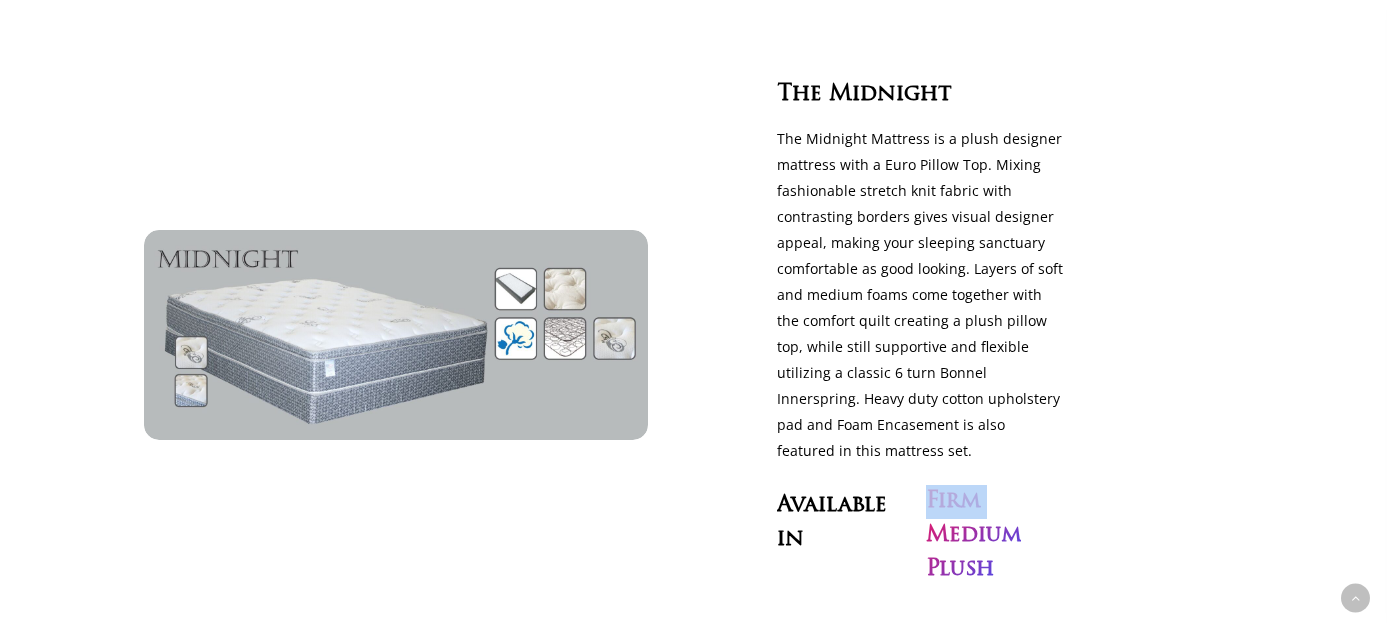 click on "Firm
Medium
Plush" at bounding box center (973, 536) 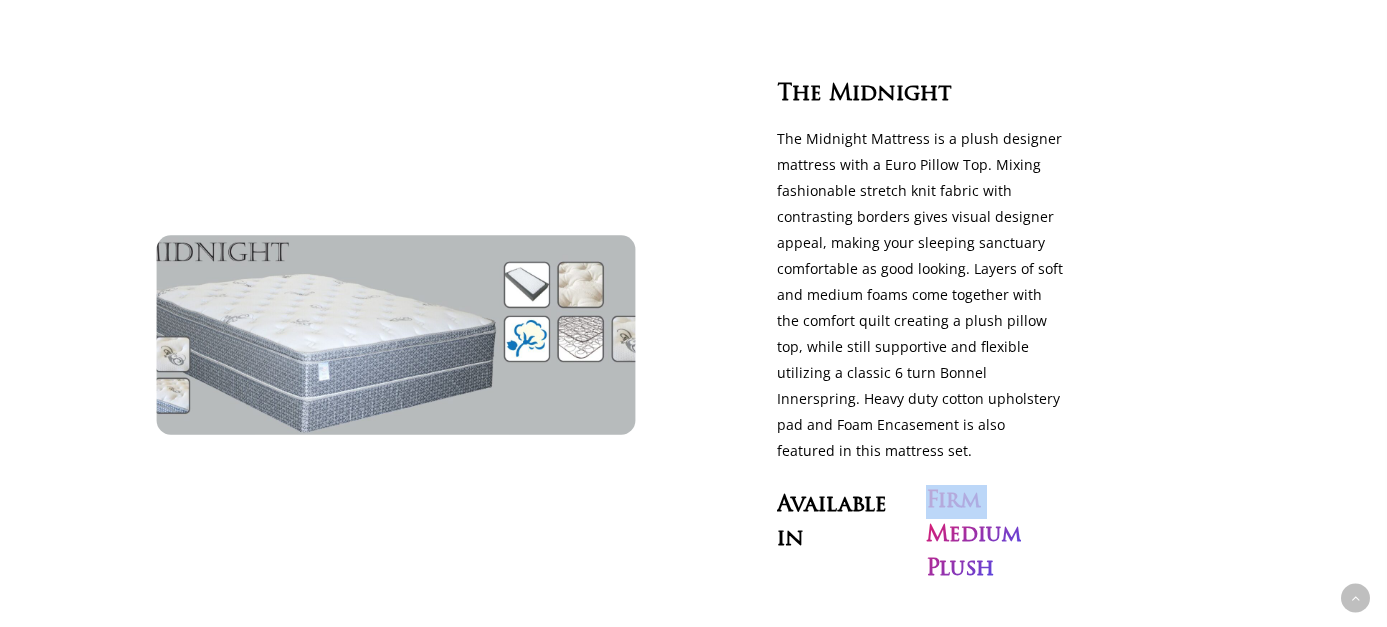 click at bounding box center (395, 334) 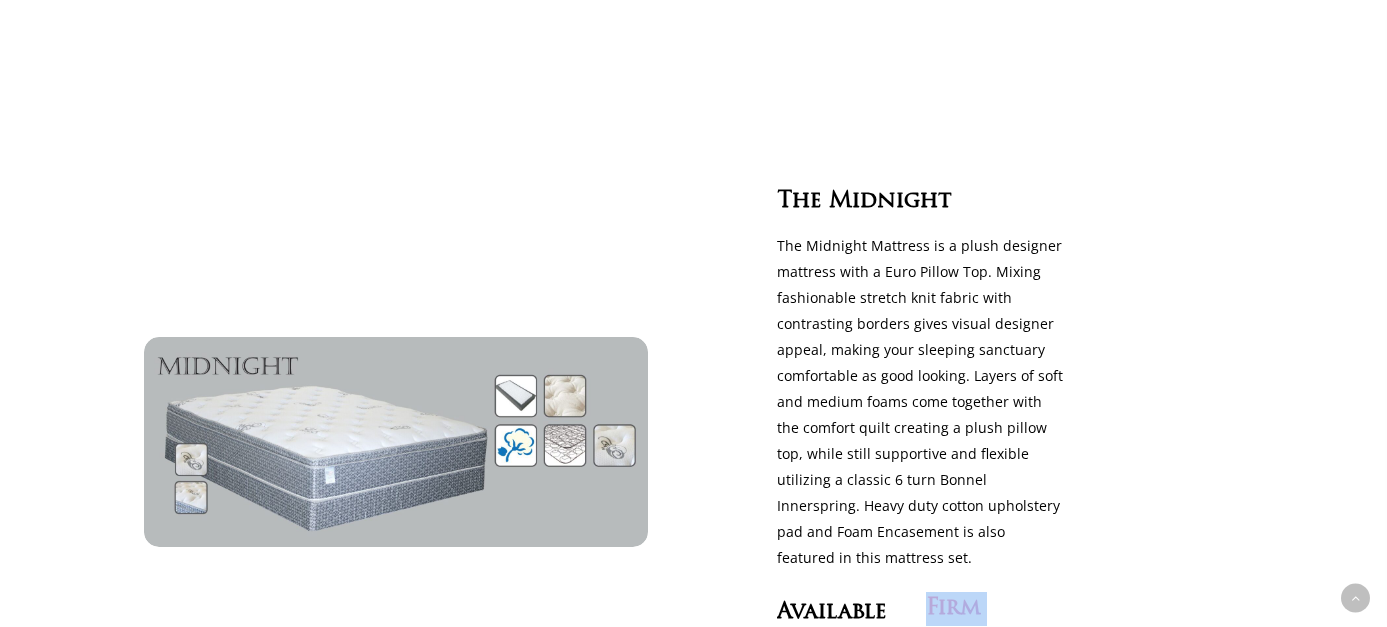 scroll, scrollTop: 5202, scrollLeft: 0, axis: vertical 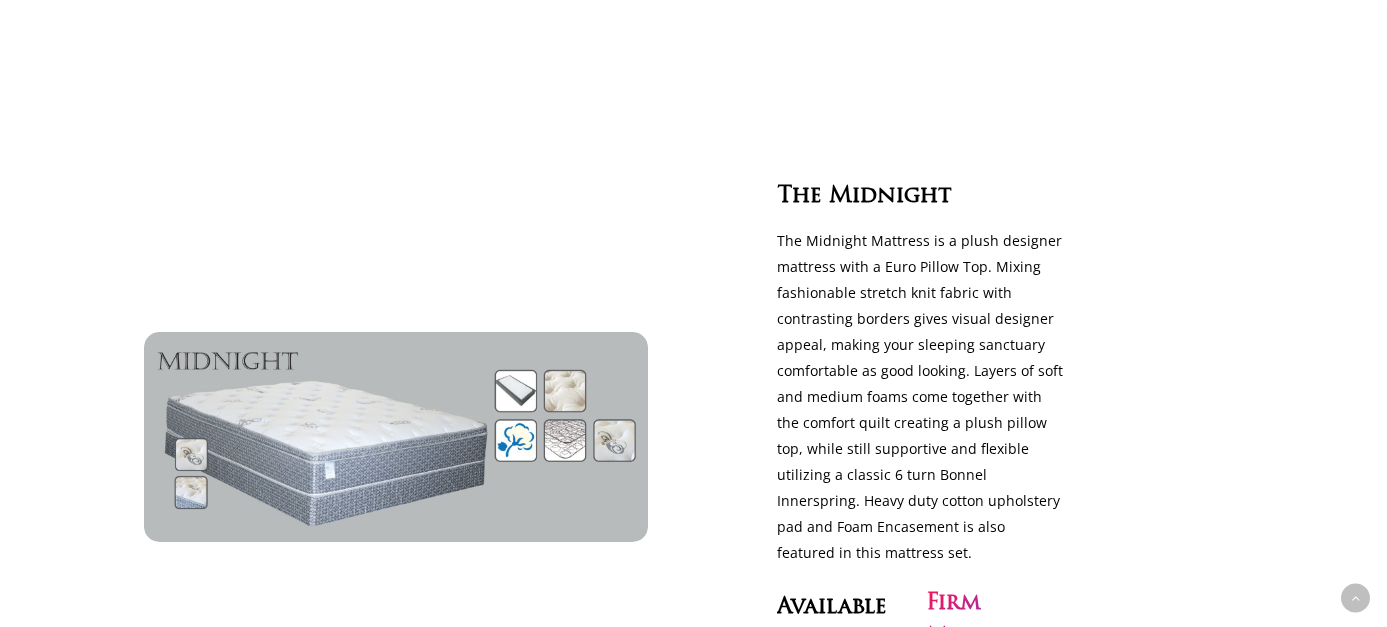 click on "Midnight" at bounding box center (799, 197) 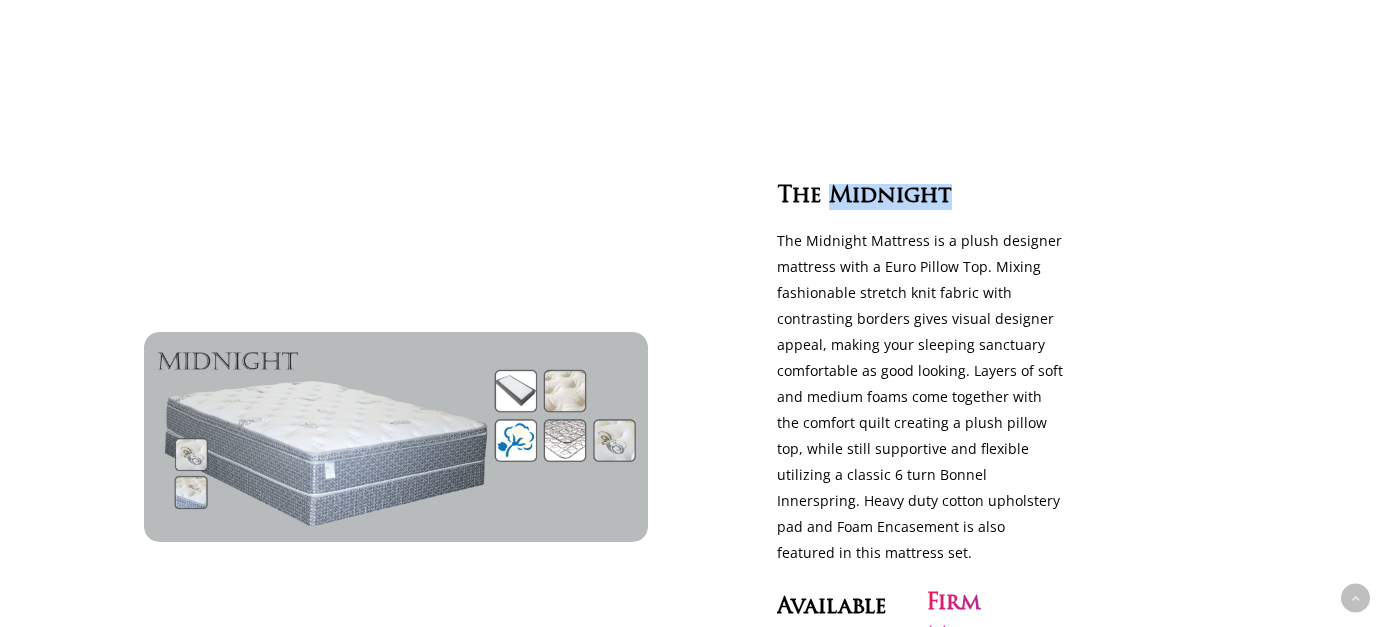 click on "Midnight" at bounding box center [799, 197] 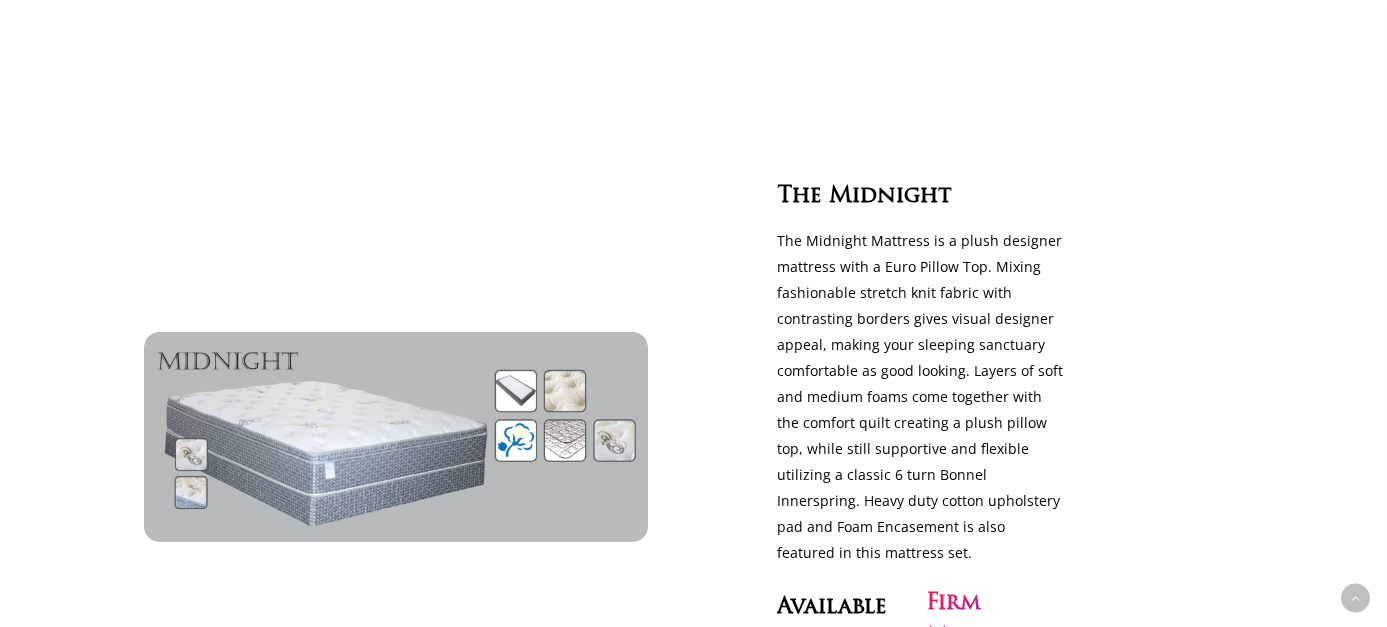 click on "Midnight" at bounding box center [799, 197] 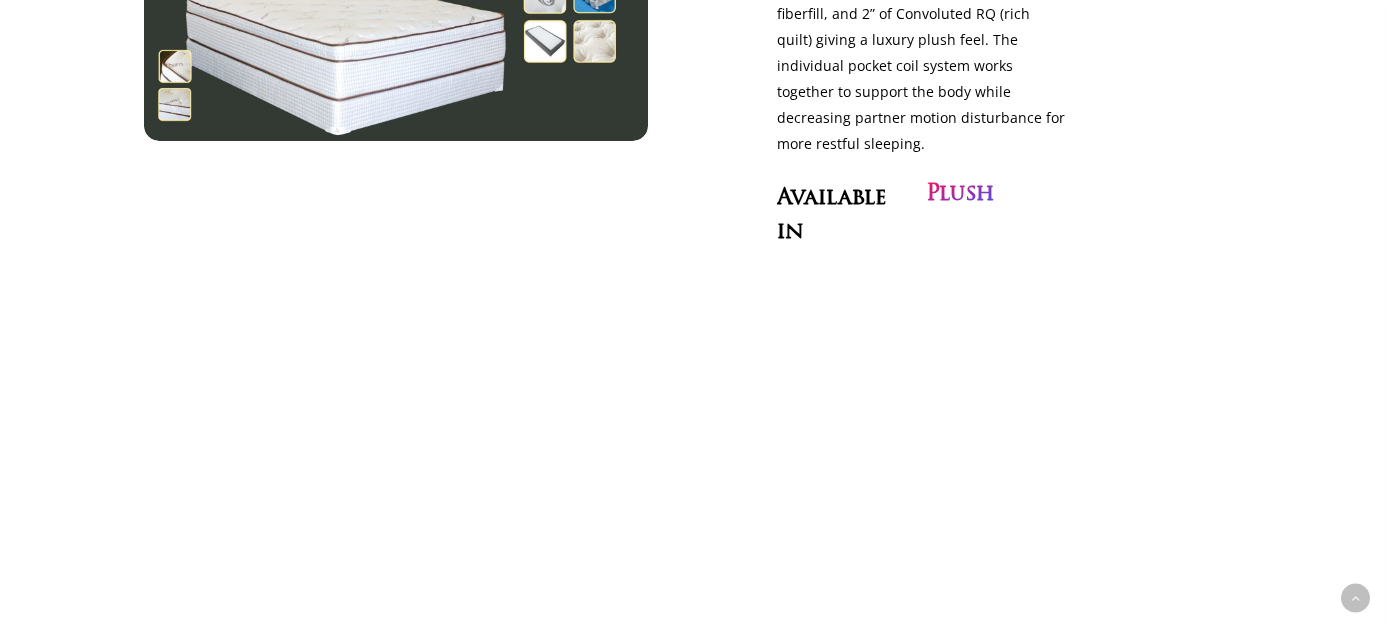 scroll, scrollTop: 1800, scrollLeft: 0, axis: vertical 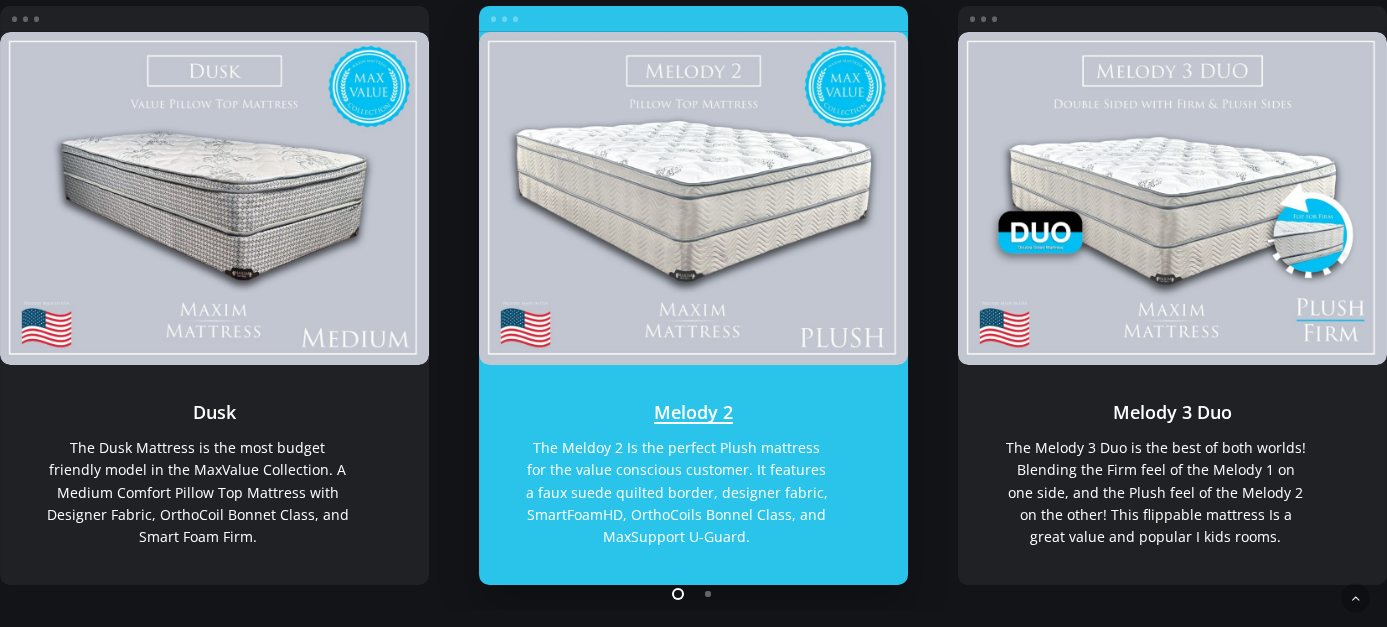 click on "Melody 2" at bounding box center (693, 198) 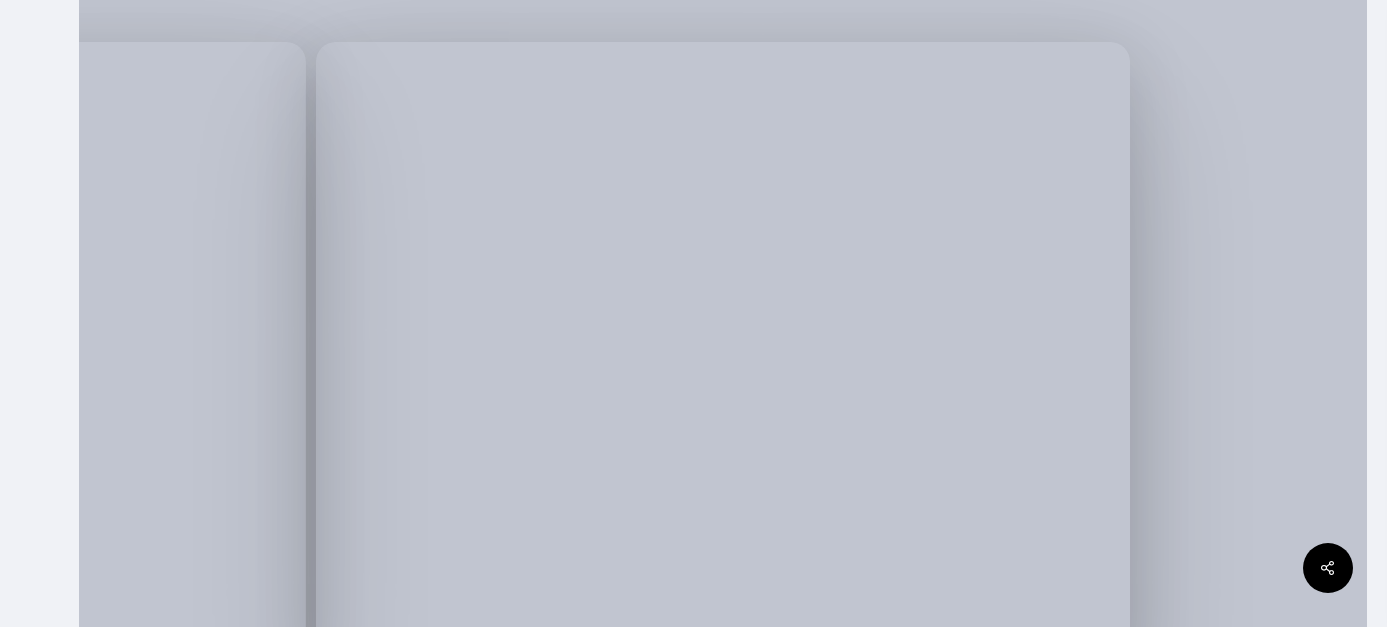 scroll, scrollTop: 438, scrollLeft: 0, axis: vertical 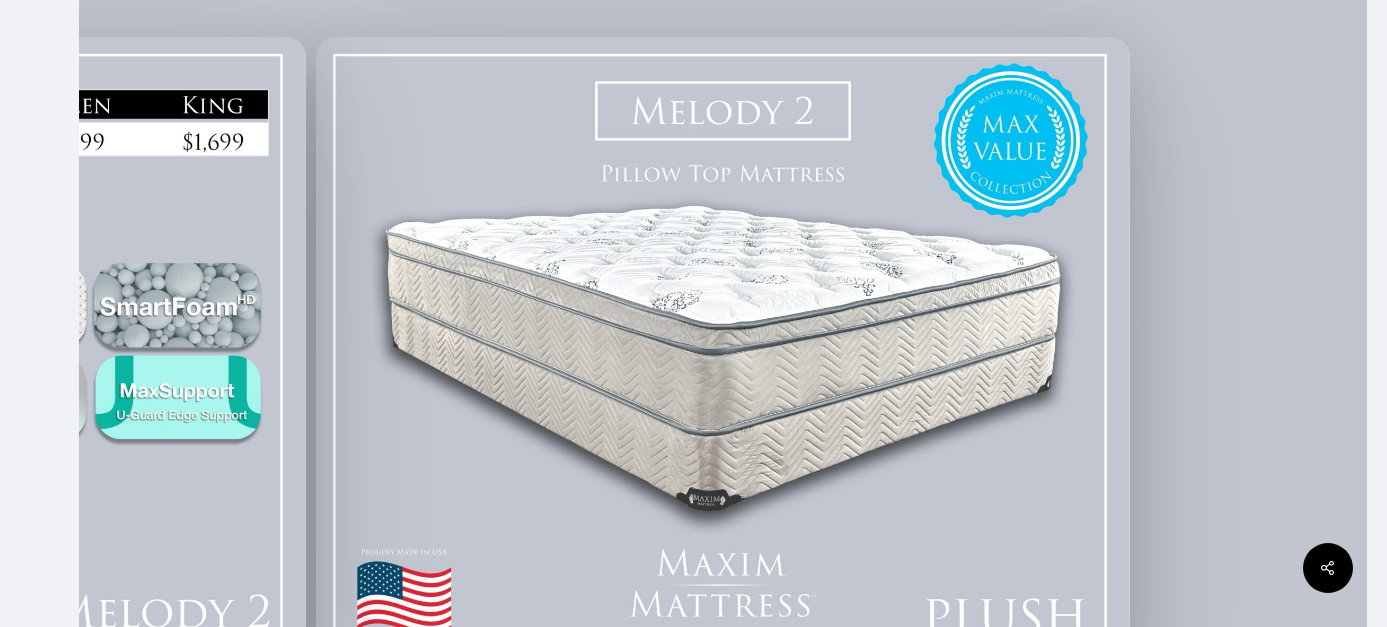 click at bounding box center [723, 352] 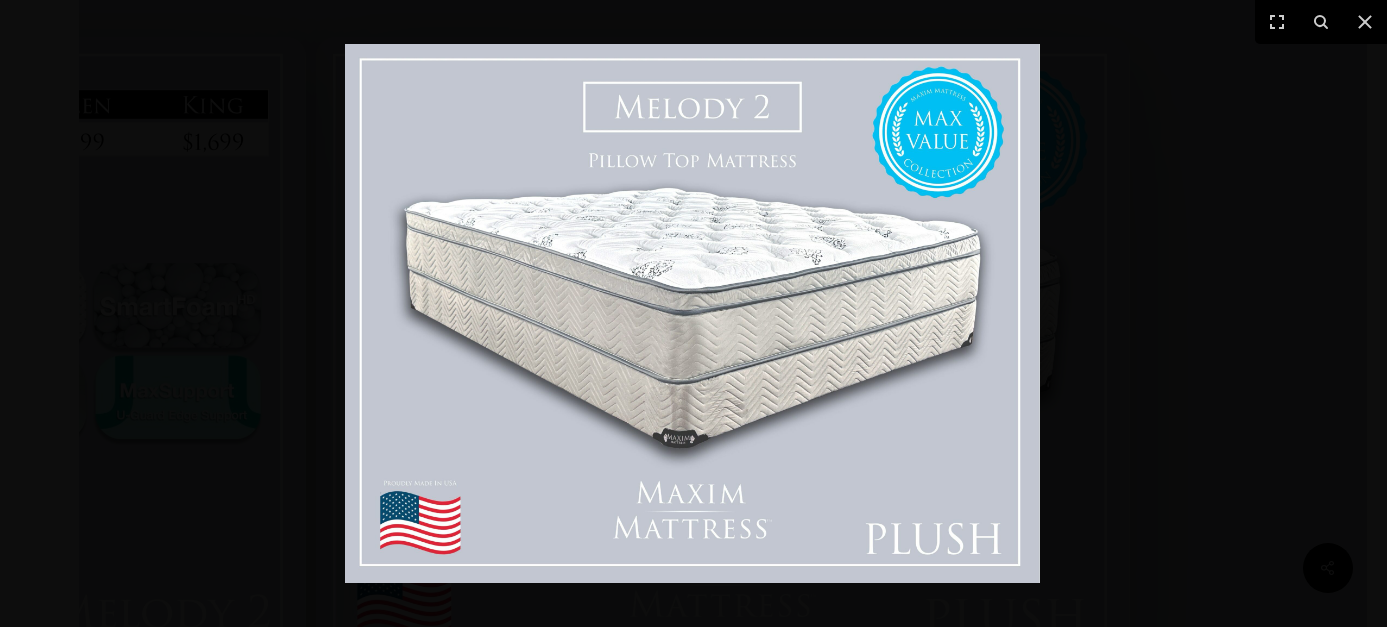 click at bounding box center (692, 313) 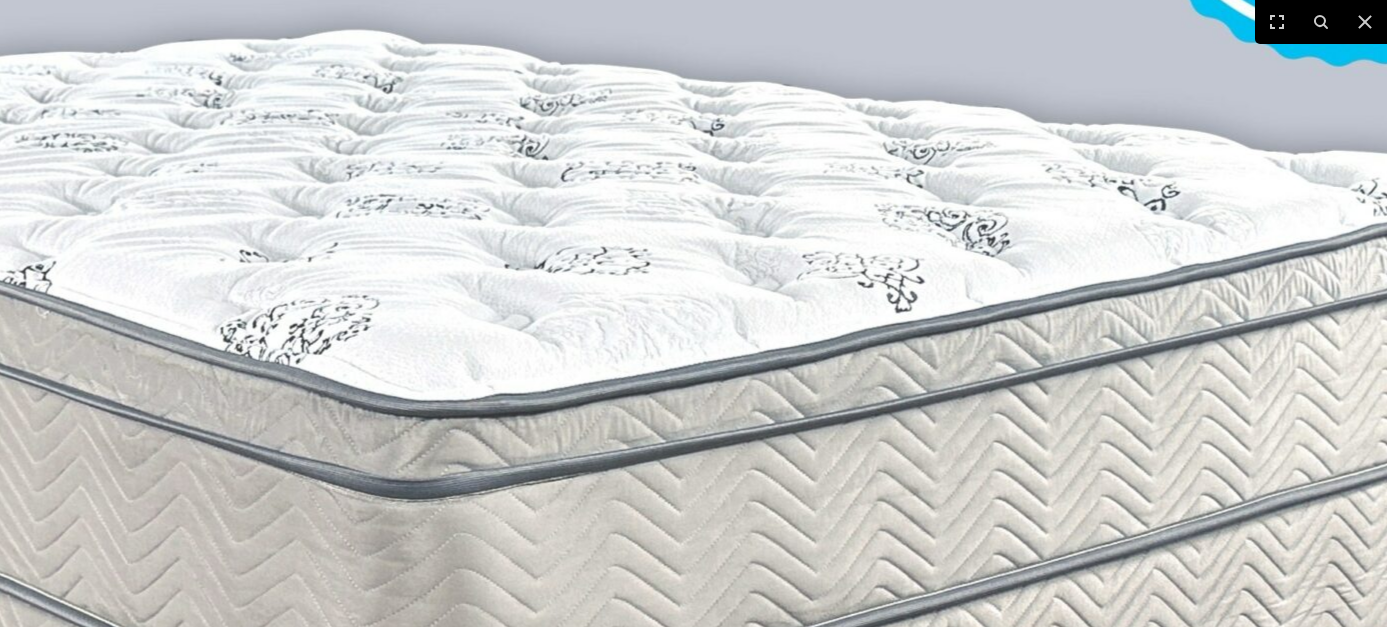 scroll, scrollTop: 693, scrollLeft: 0, axis: vertical 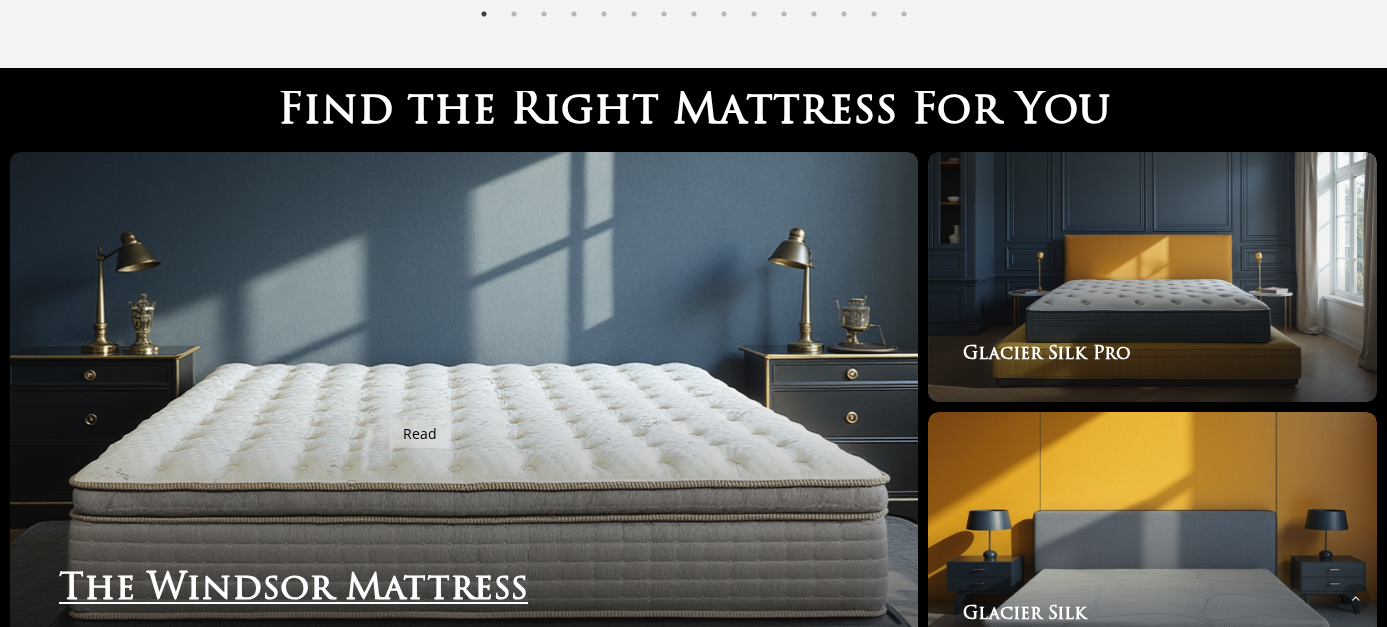click on "The Windsor Mattress" at bounding box center [464, 407] 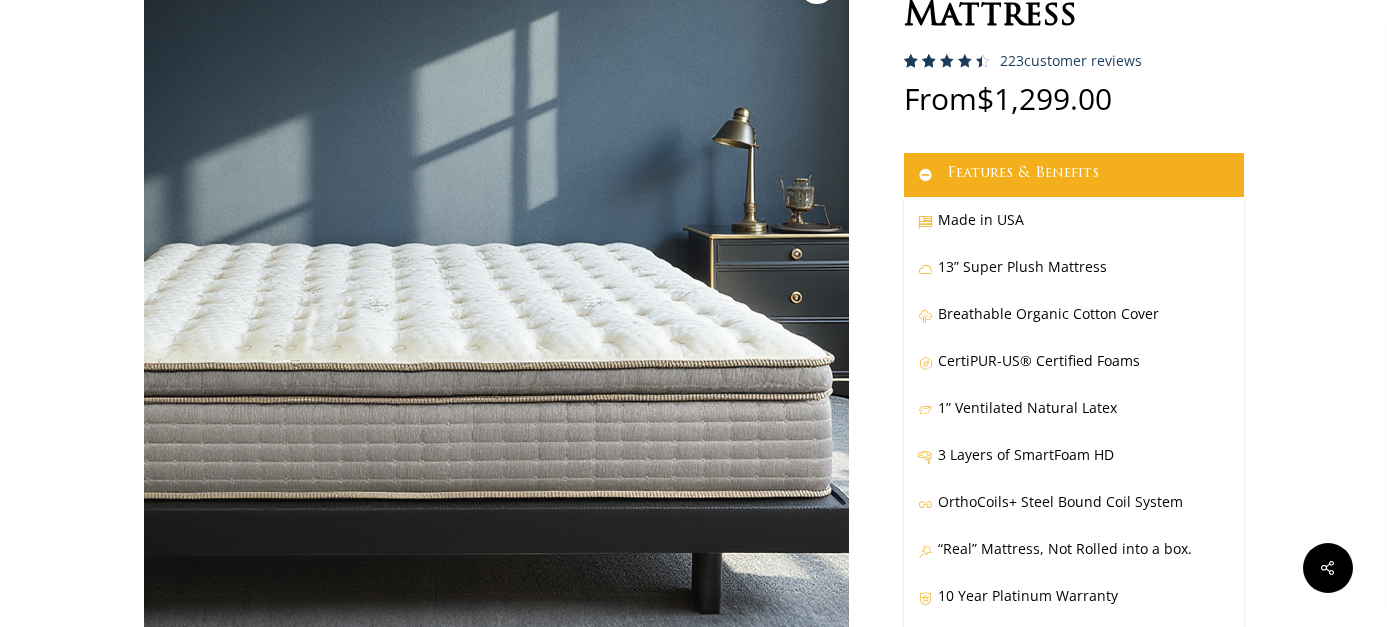 scroll, scrollTop: 0, scrollLeft: 0, axis: both 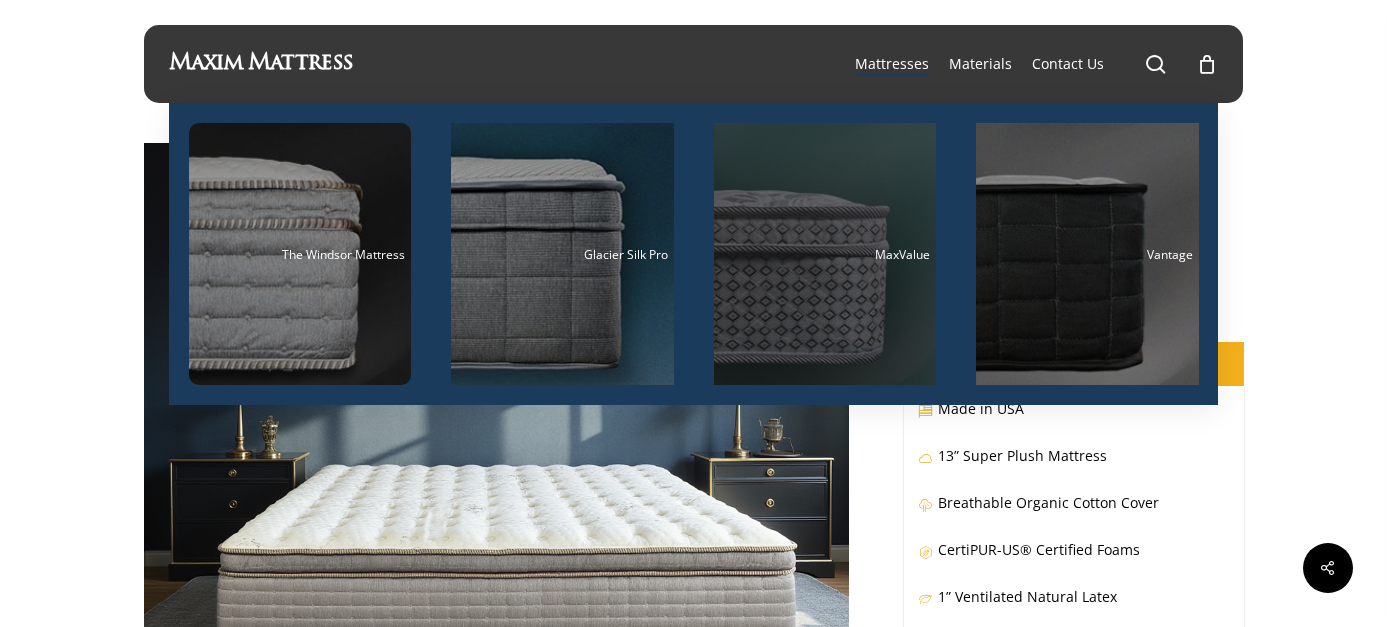 click at bounding box center (825, 254) 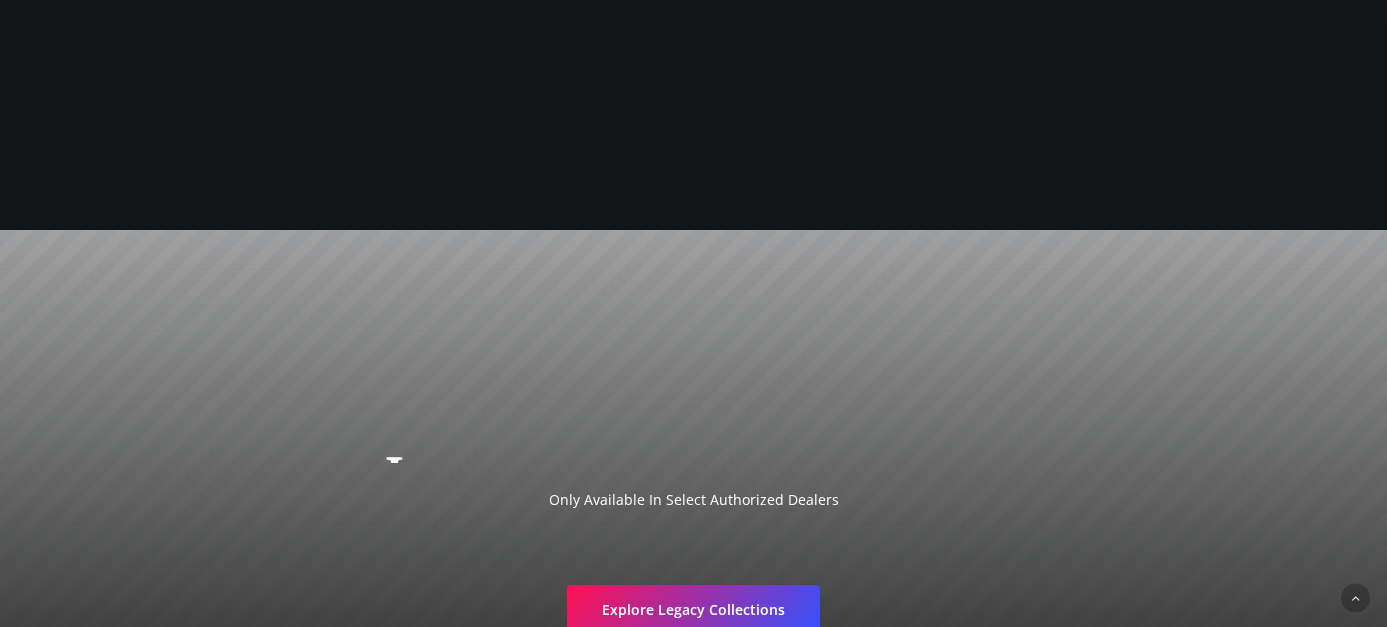 scroll, scrollTop: 3687, scrollLeft: 0, axis: vertical 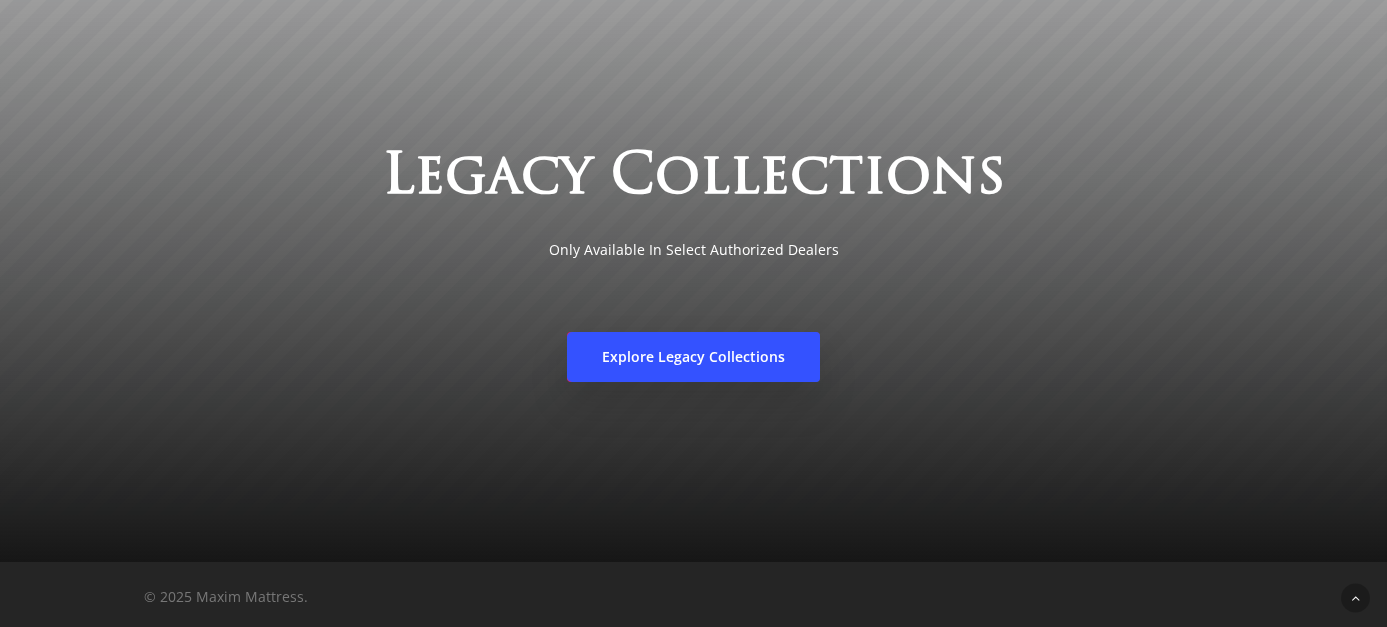 click on "Explore Legacy Collections" at bounding box center [693, 357] 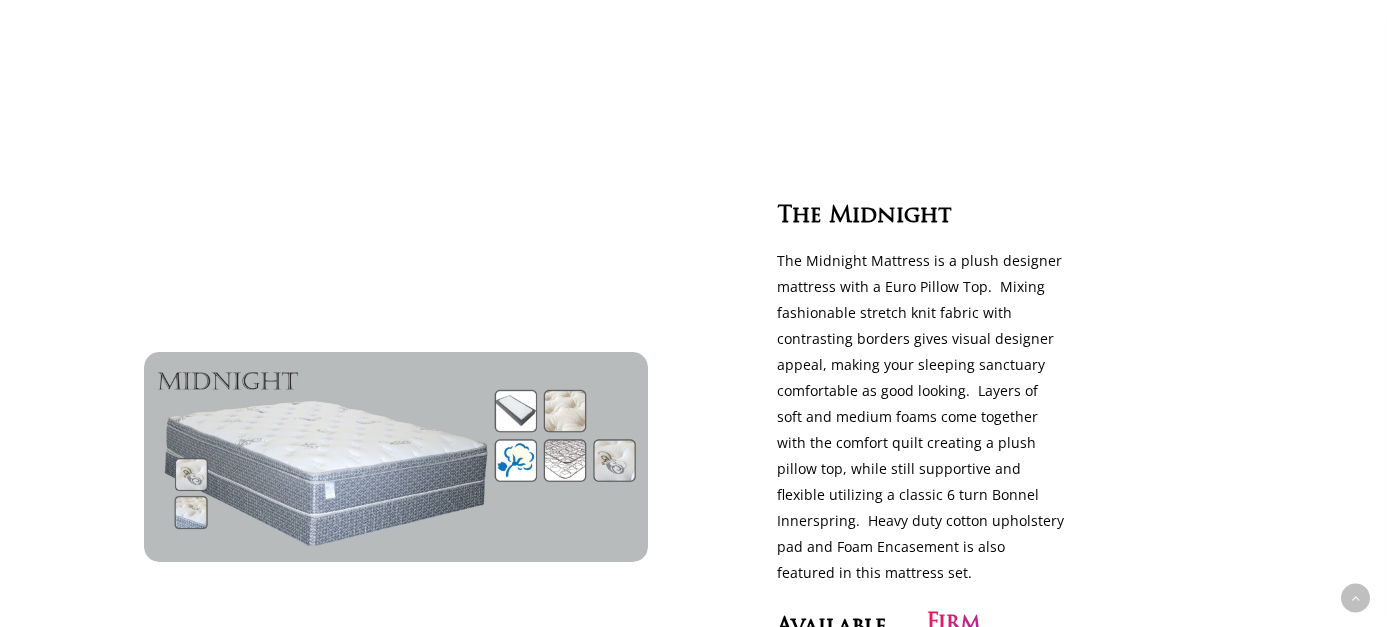 scroll, scrollTop: 5175, scrollLeft: 0, axis: vertical 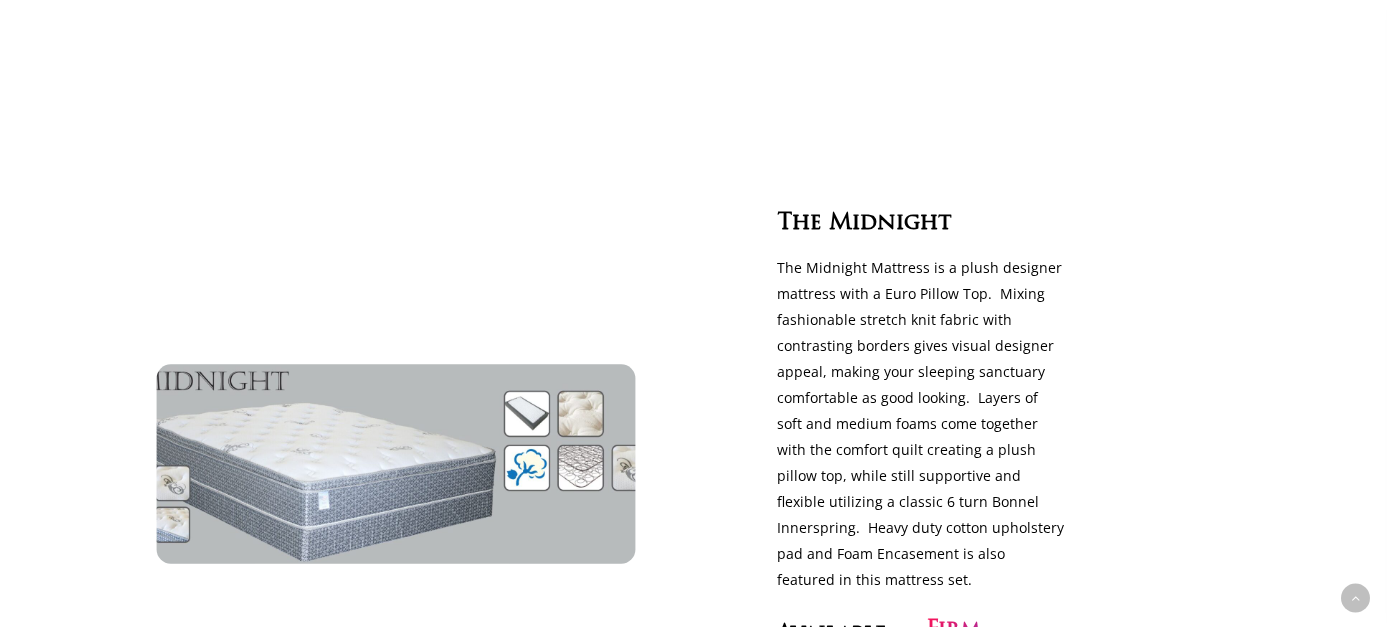 click at bounding box center [395, 463] 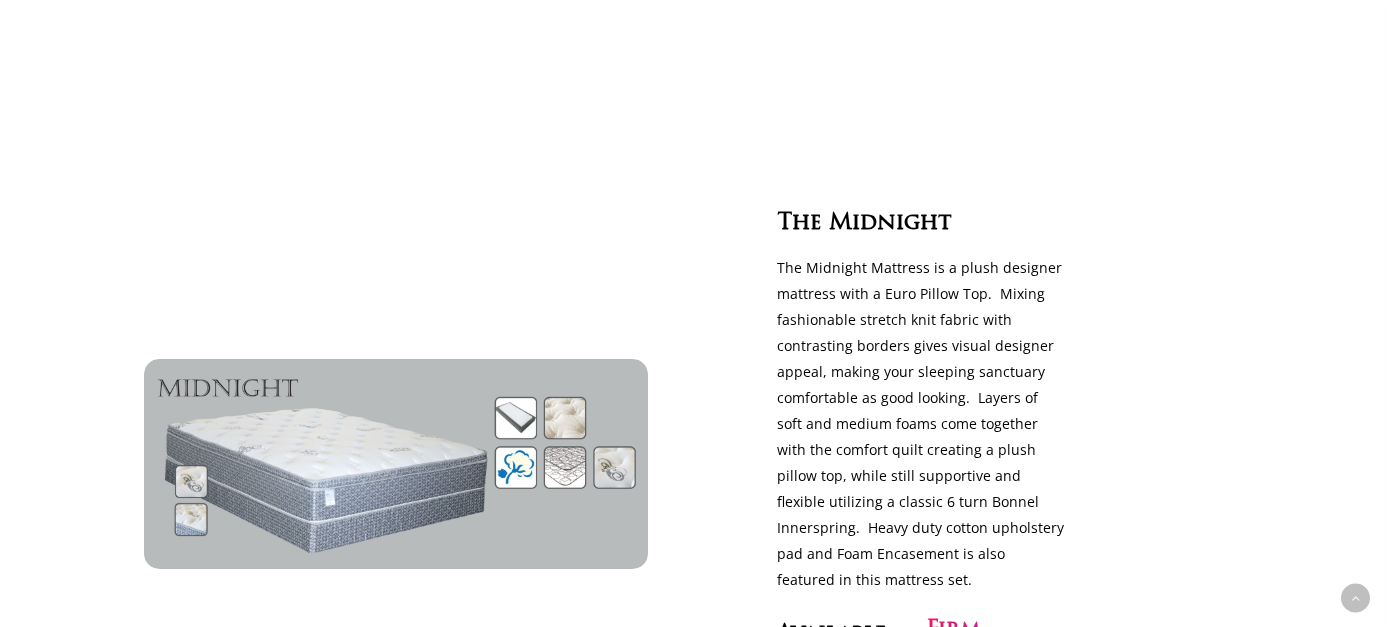 click on "Midnight" at bounding box center [799, 224] 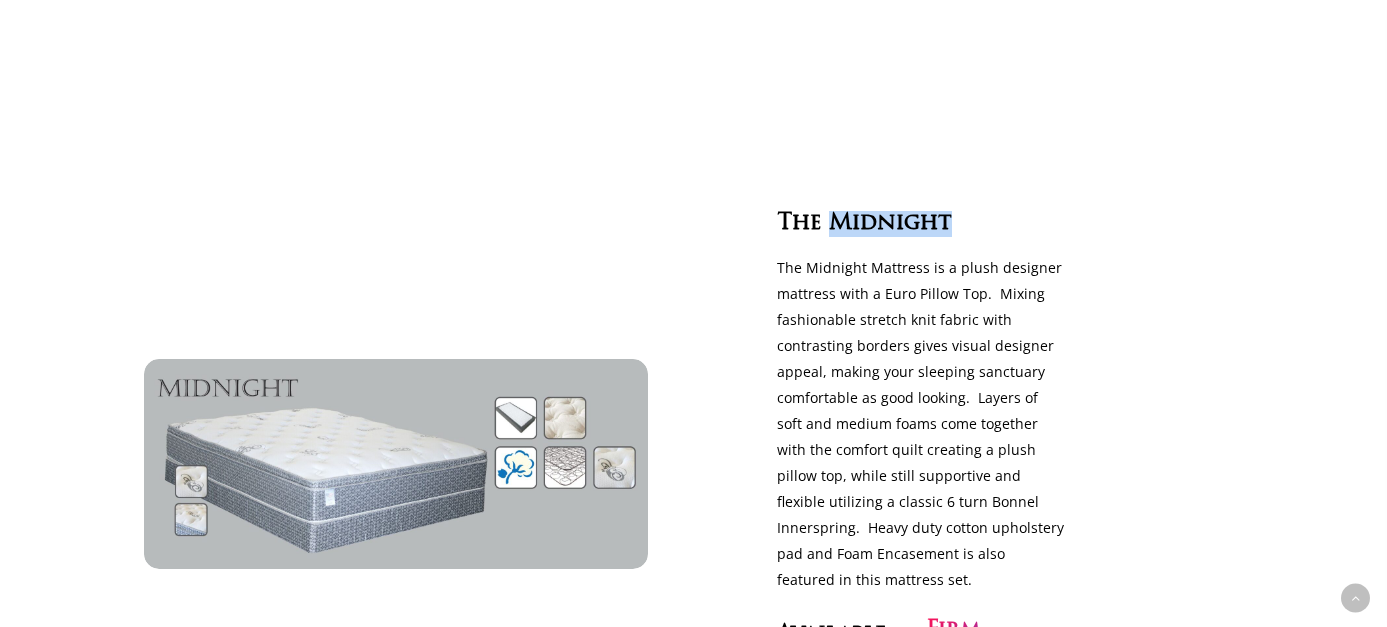 click on "Midnight" at bounding box center [799, 224] 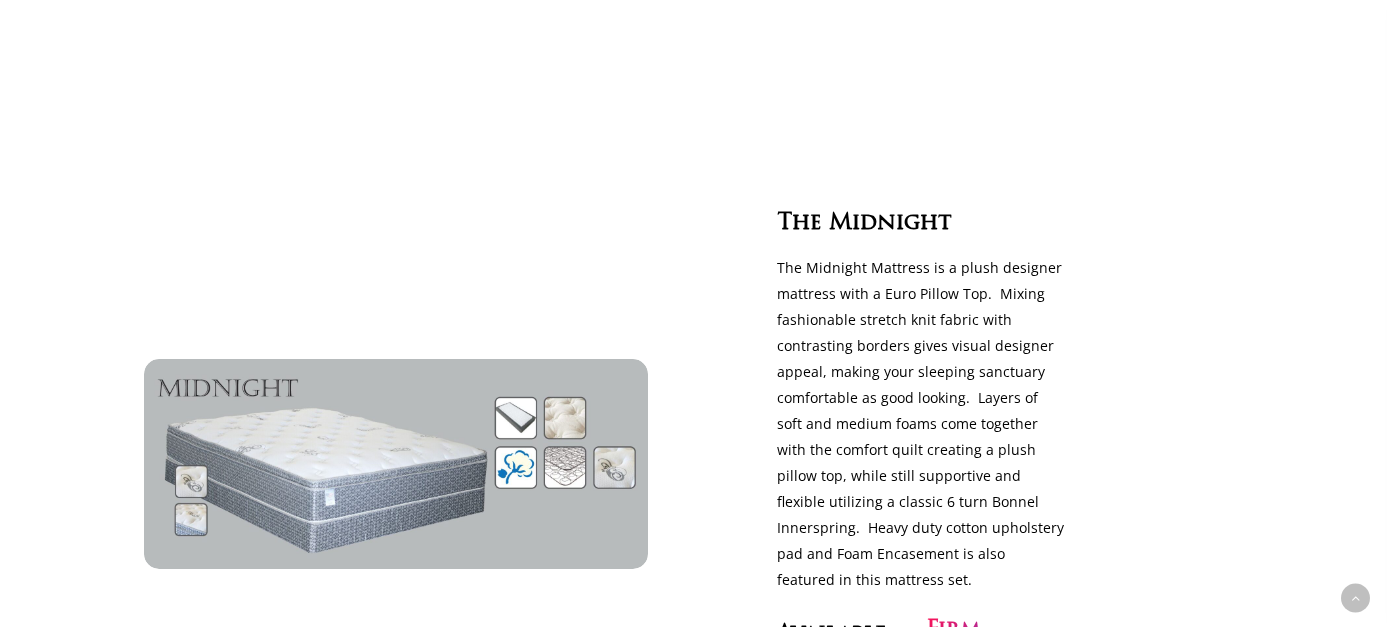 click on "The Midnight Mattress is a plush designer mattress with a Euro Pillow Top.  Mixing fashionable stretch knit fabric with contrasting borders gives visual designer appeal, making your sleeping sanctuary comfortable as good looking.  Layers of soft and medium foams come together with the comfort quilt creating a plush pillow top, while still supportive and flexible utilizing a classic 6 turn Bonnel Innerspring.  Heavy duty cotton upholstery pad and Foam Encasement is also featured in this mattress set." at bounding box center [922, 424] 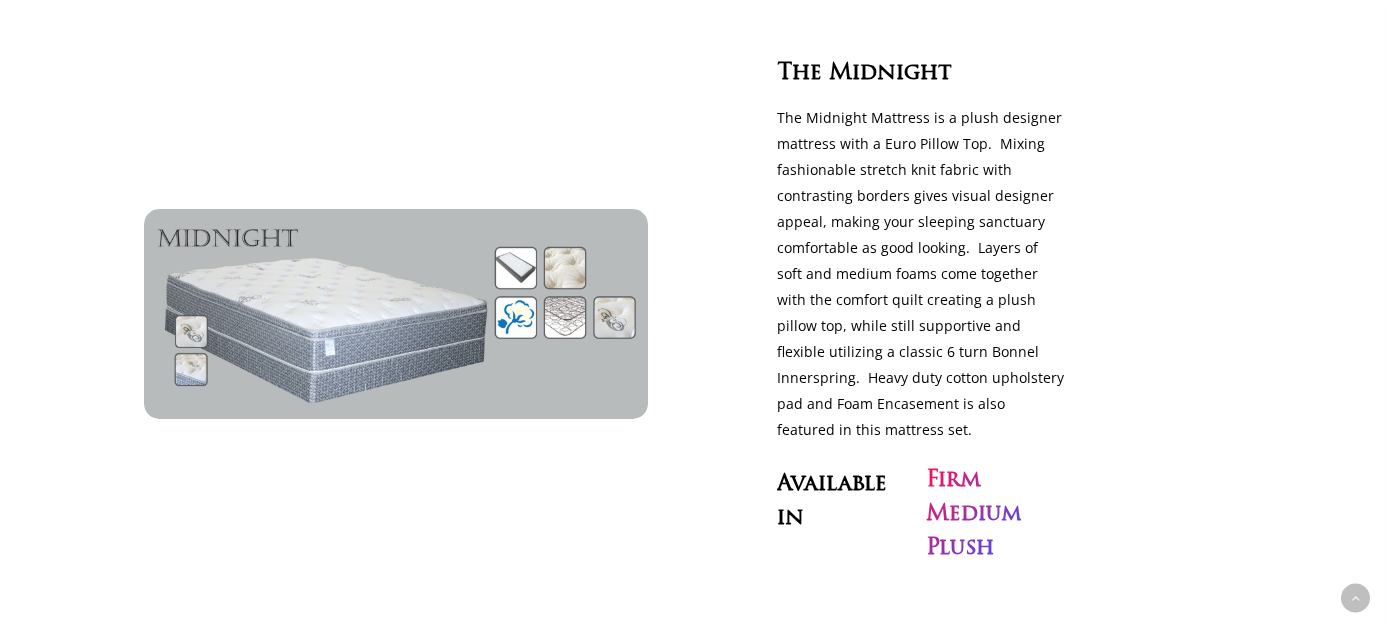 scroll, scrollTop: 5330, scrollLeft: 0, axis: vertical 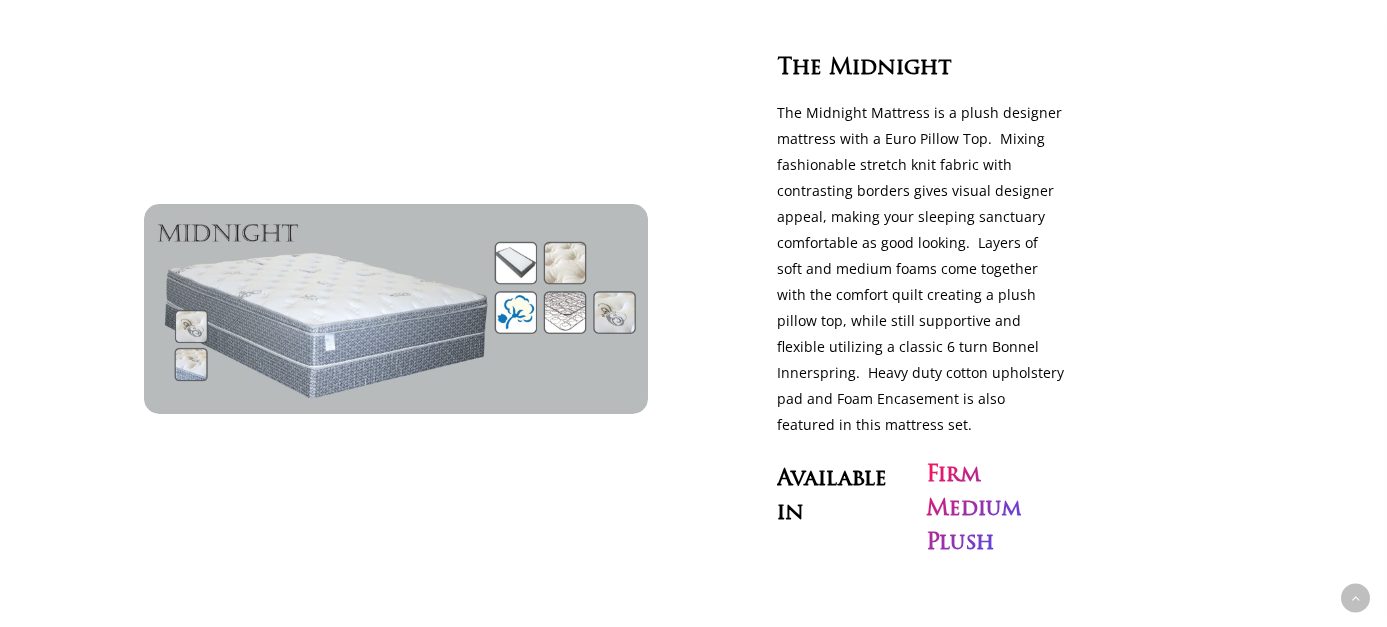 click on "The Midnight Mattress is a plush designer mattress with a Euro Pillow Top.  Mixing fashionable stretch knit fabric with contrasting borders gives visual designer appeal, making your sleeping sanctuary comfortable as good looking.  Layers of soft and medium foams come together with the comfort quilt creating a plush pillow top, while still supportive and flexible utilizing a classic 6 turn Bonnel Innerspring.  Heavy duty cotton upholstery pad and Foam Encasement is also featured in this mattress set." at bounding box center [922, 269] 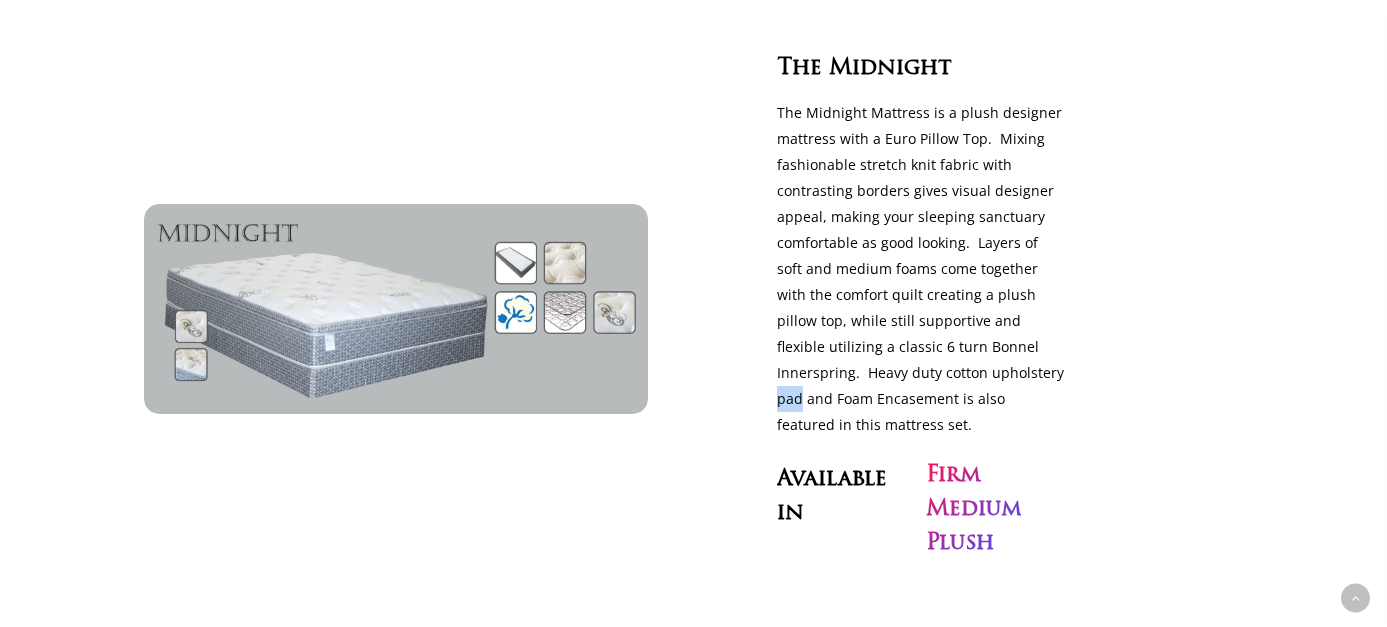click on "The Midnight Mattress is a plush designer mattress with a Euro Pillow Top.  Mixing fashionable stretch knit fabric with contrasting borders gives visual designer appeal, making your sleeping sanctuary comfortable as good looking.  Layers of soft and medium foams come together with the comfort quilt creating a plush pillow top, while still supportive and flexible utilizing a classic 6 turn Bonnel Innerspring.  Heavy duty cotton upholstery pad and Foam Encasement is also featured in this mattress set." at bounding box center (922, 269) 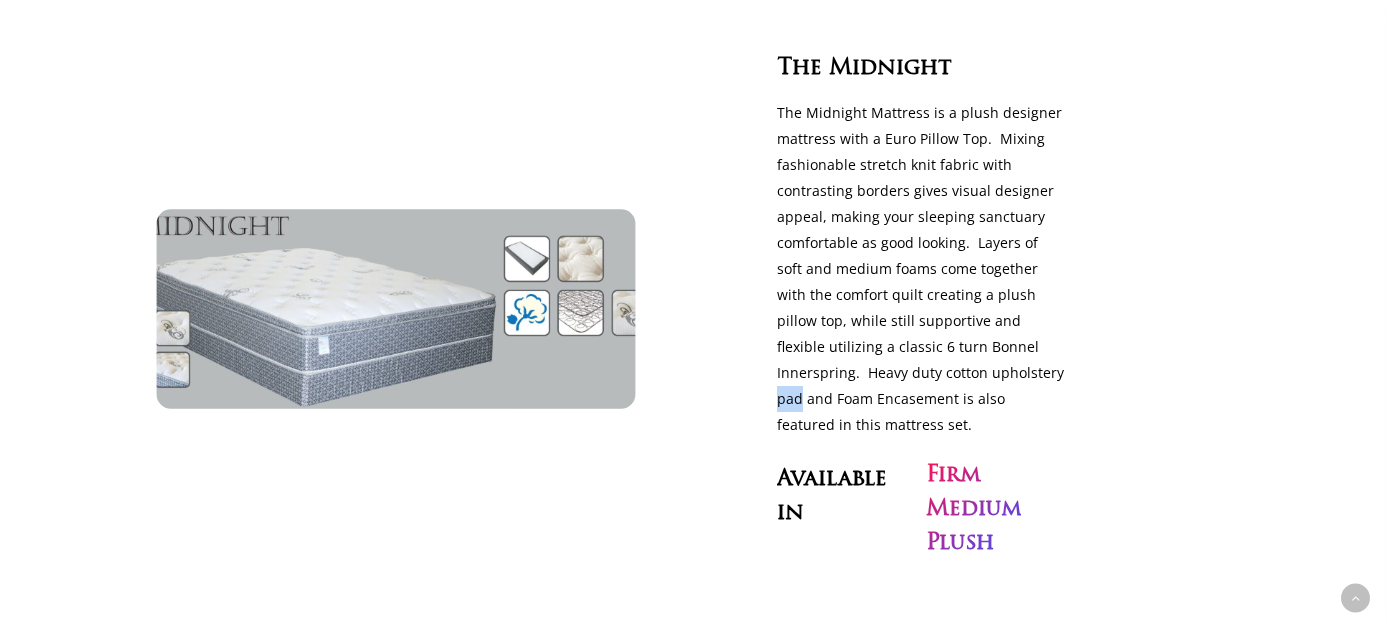 click at bounding box center [395, 308] 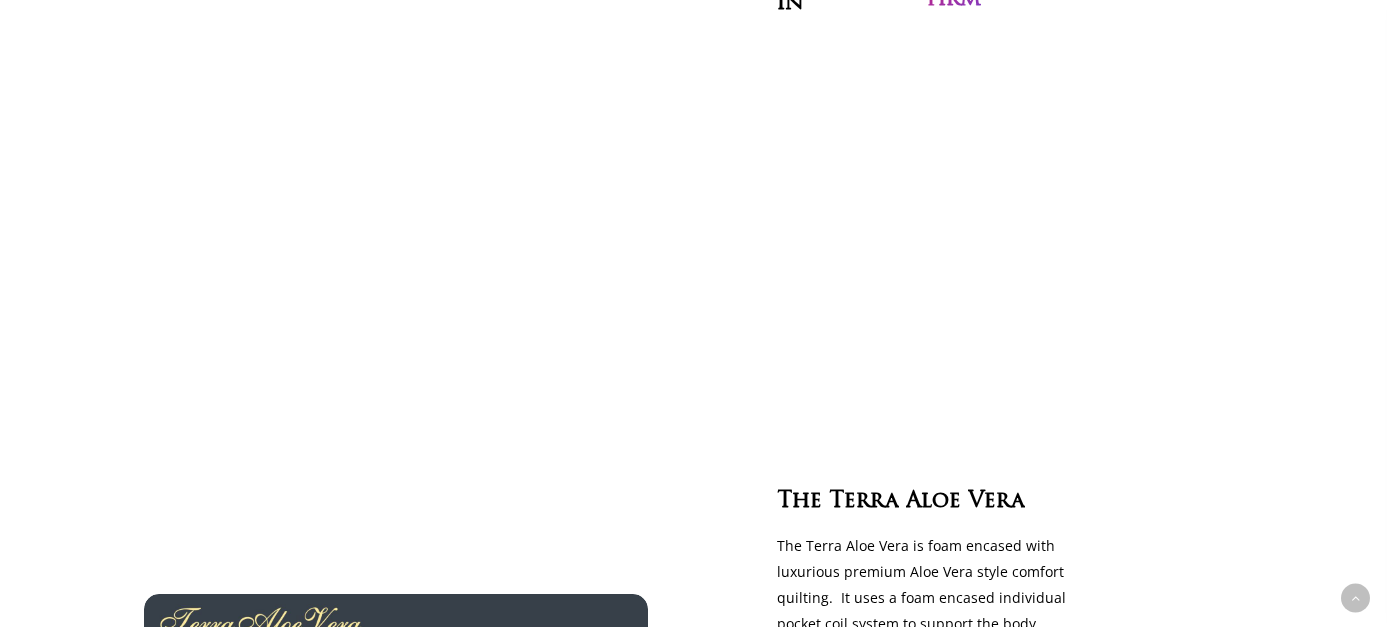 scroll, scrollTop: 3904, scrollLeft: 0, axis: vertical 